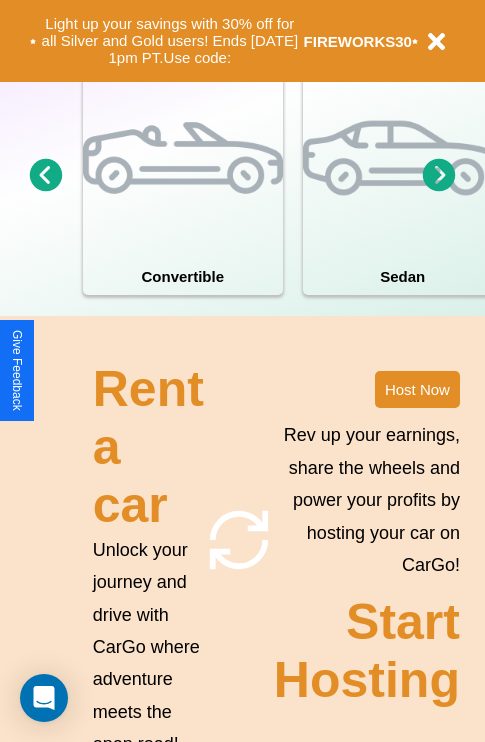 scroll, scrollTop: 2423, scrollLeft: 0, axis: vertical 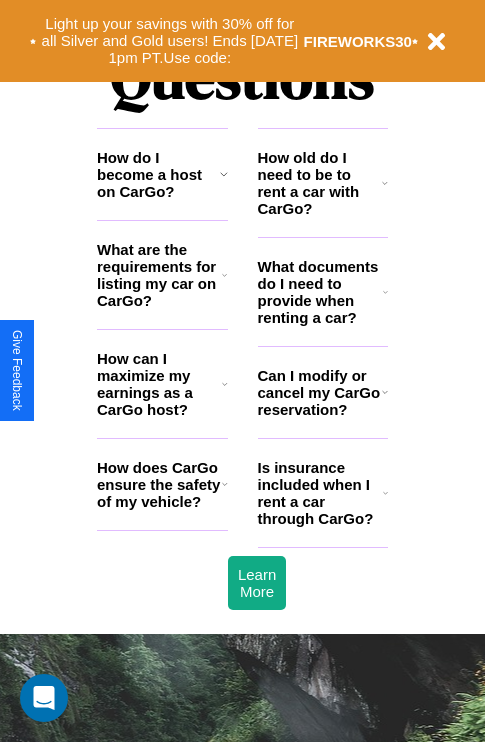 click on "What are the requirements for listing my car on CarGo?" at bounding box center (159, 275) 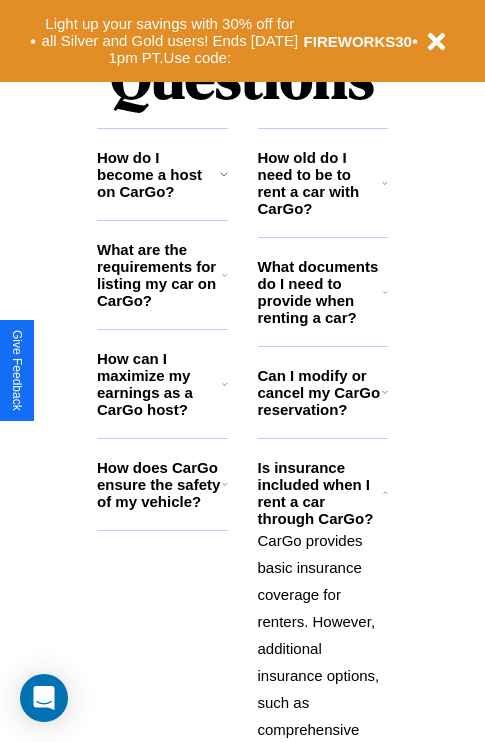 click 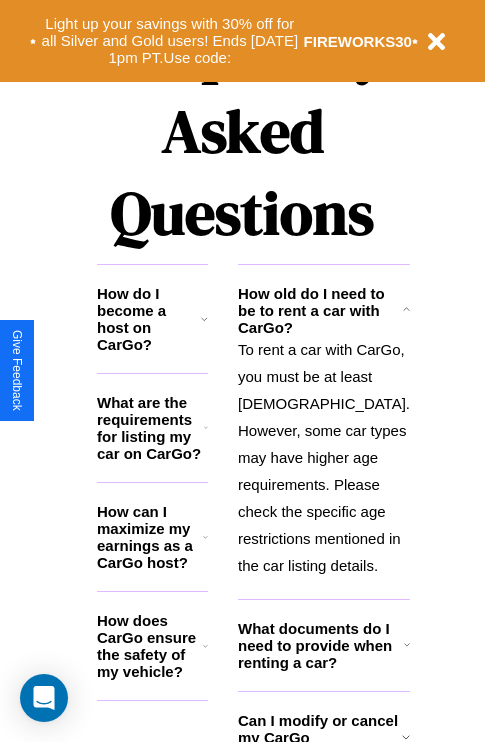 scroll, scrollTop: 0, scrollLeft: 0, axis: both 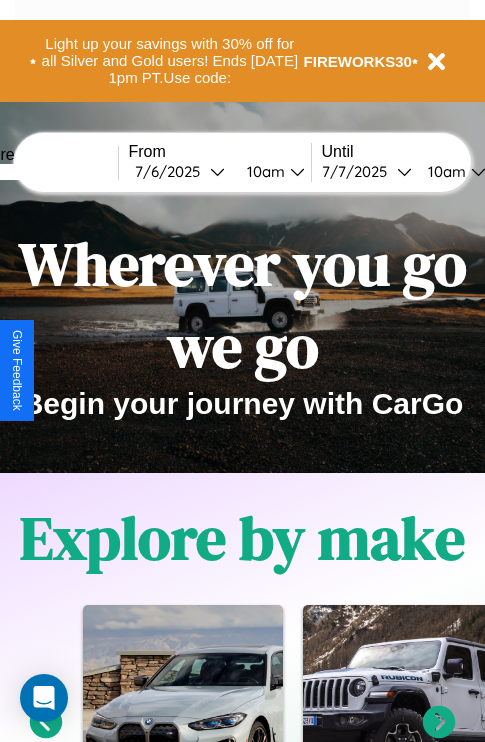 click at bounding box center (43, 172) 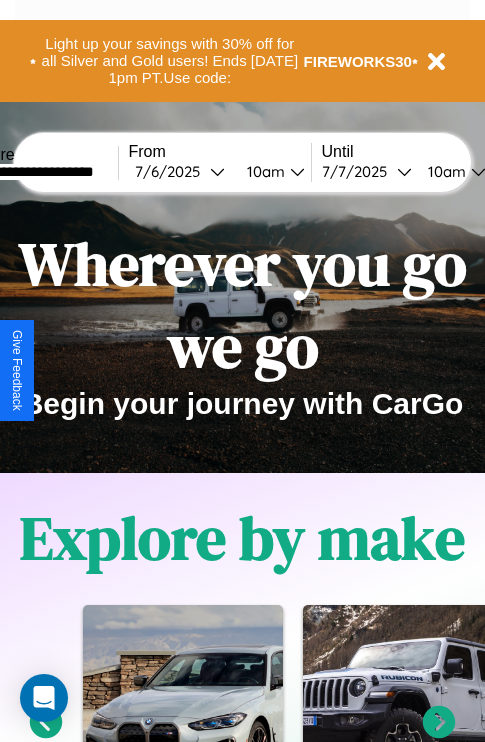 type on "**********" 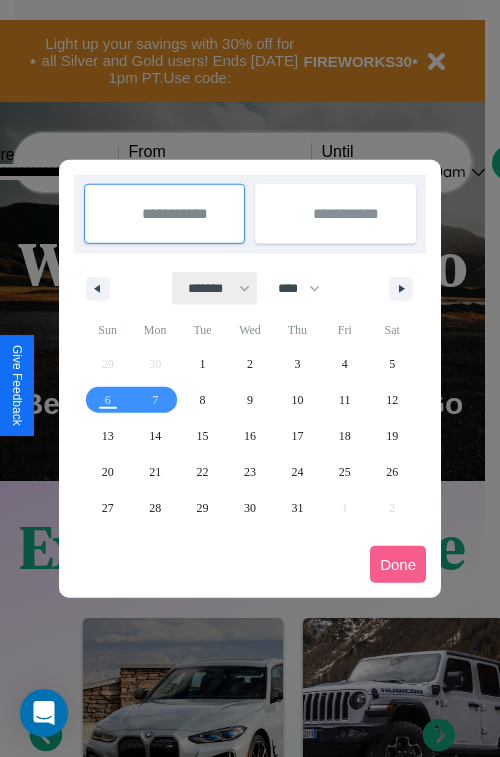 click on "******* ******** ***** ***** *** **** **** ****** ********* ******* ******** ********" at bounding box center (215, 288) 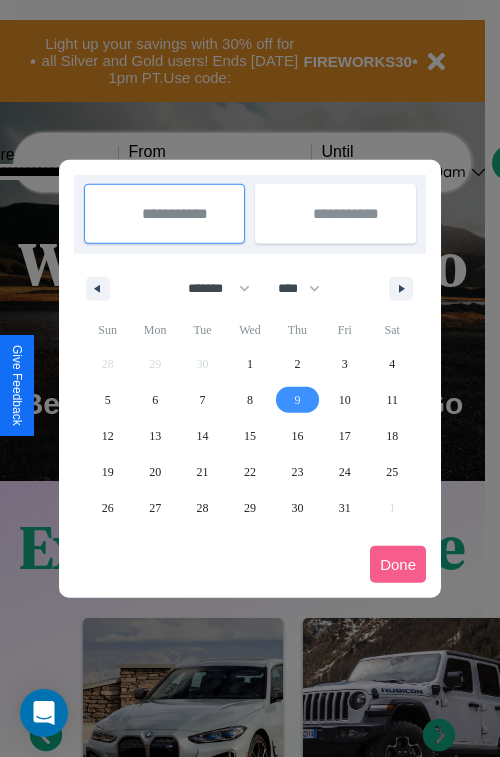 click on "9" at bounding box center [297, 400] 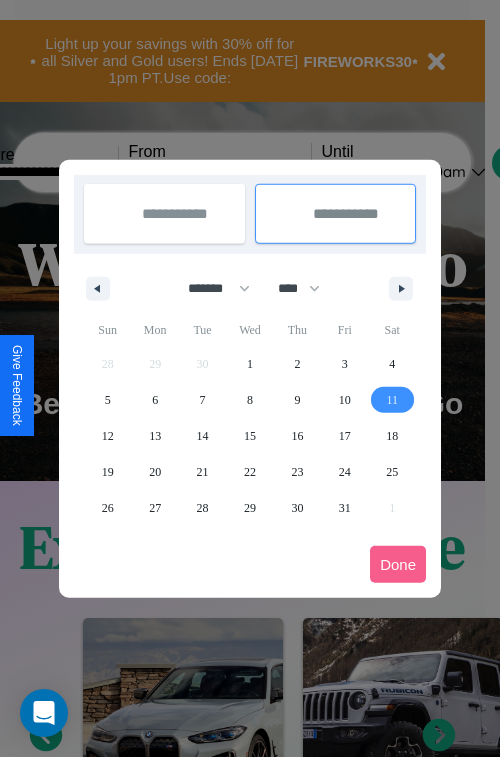 click on "11" at bounding box center (392, 400) 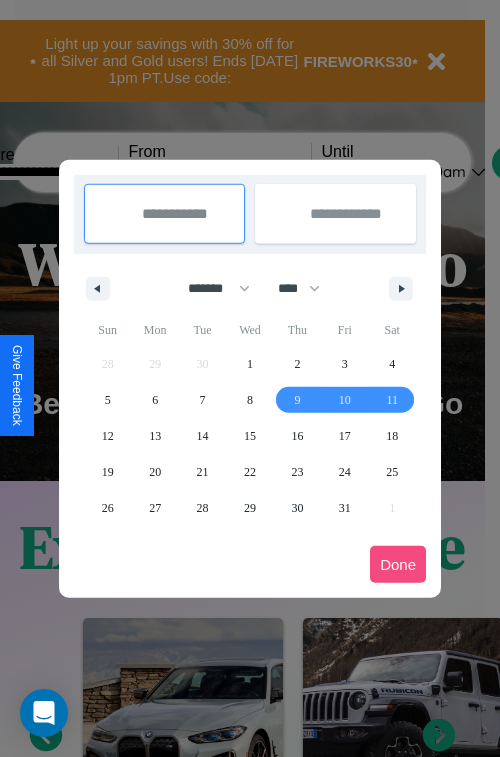 click on "Done" at bounding box center [398, 564] 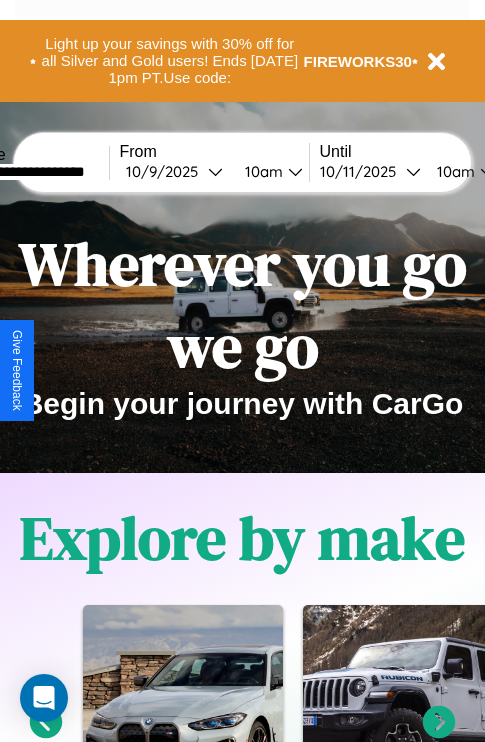 scroll, scrollTop: 0, scrollLeft: 76, axis: horizontal 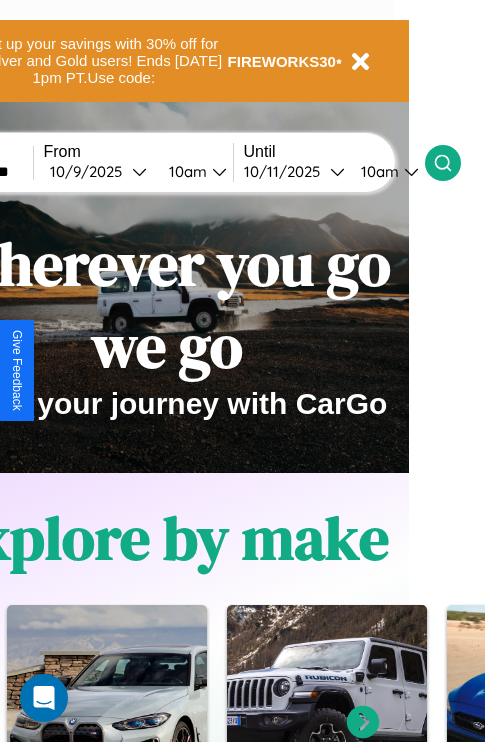 click 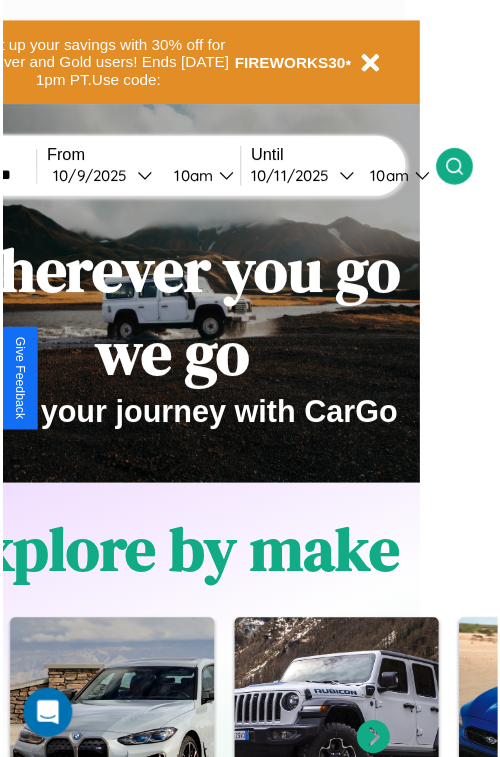 scroll, scrollTop: 0, scrollLeft: 0, axis: both 